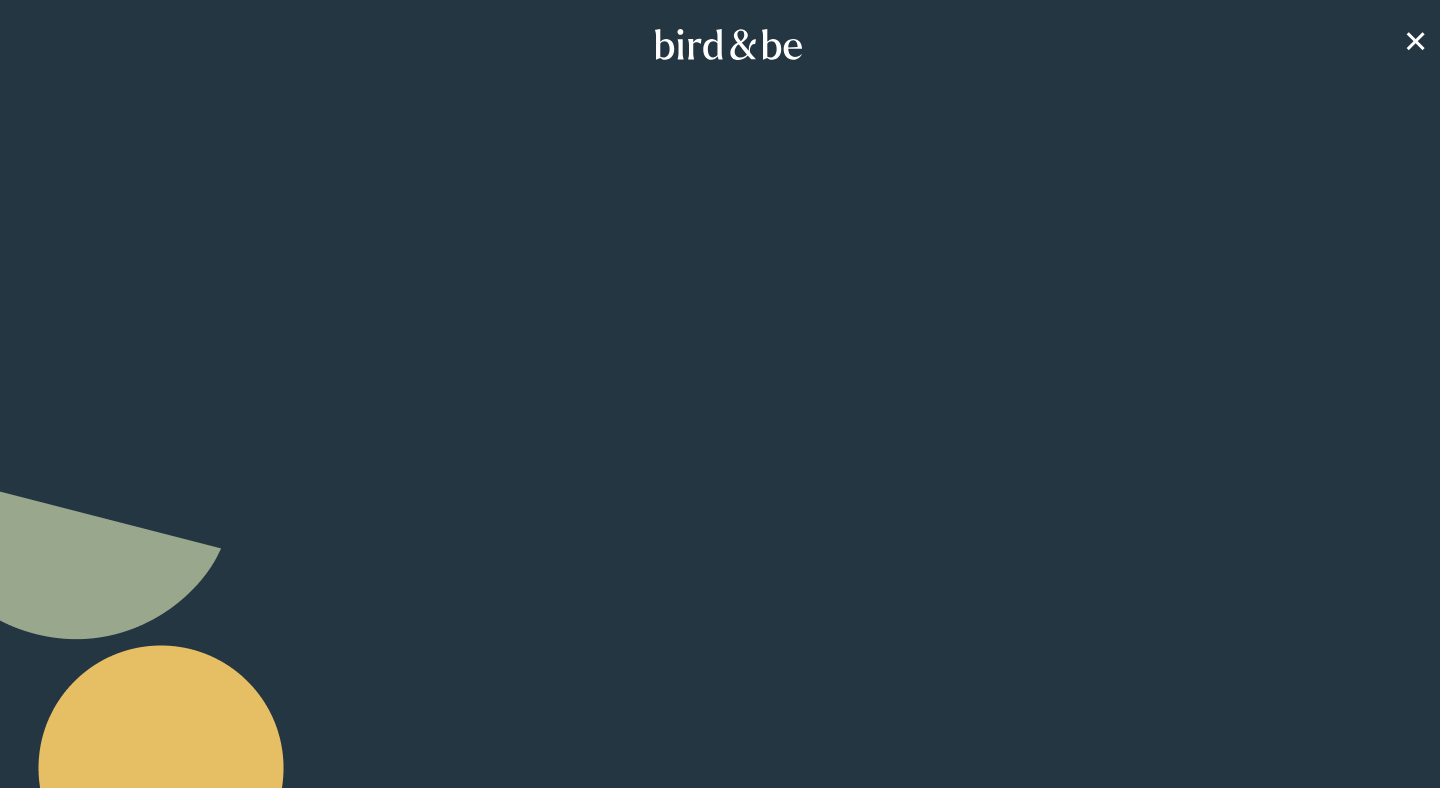 scroll, scrollTop: 0, scrollLeft: 0, axis: both 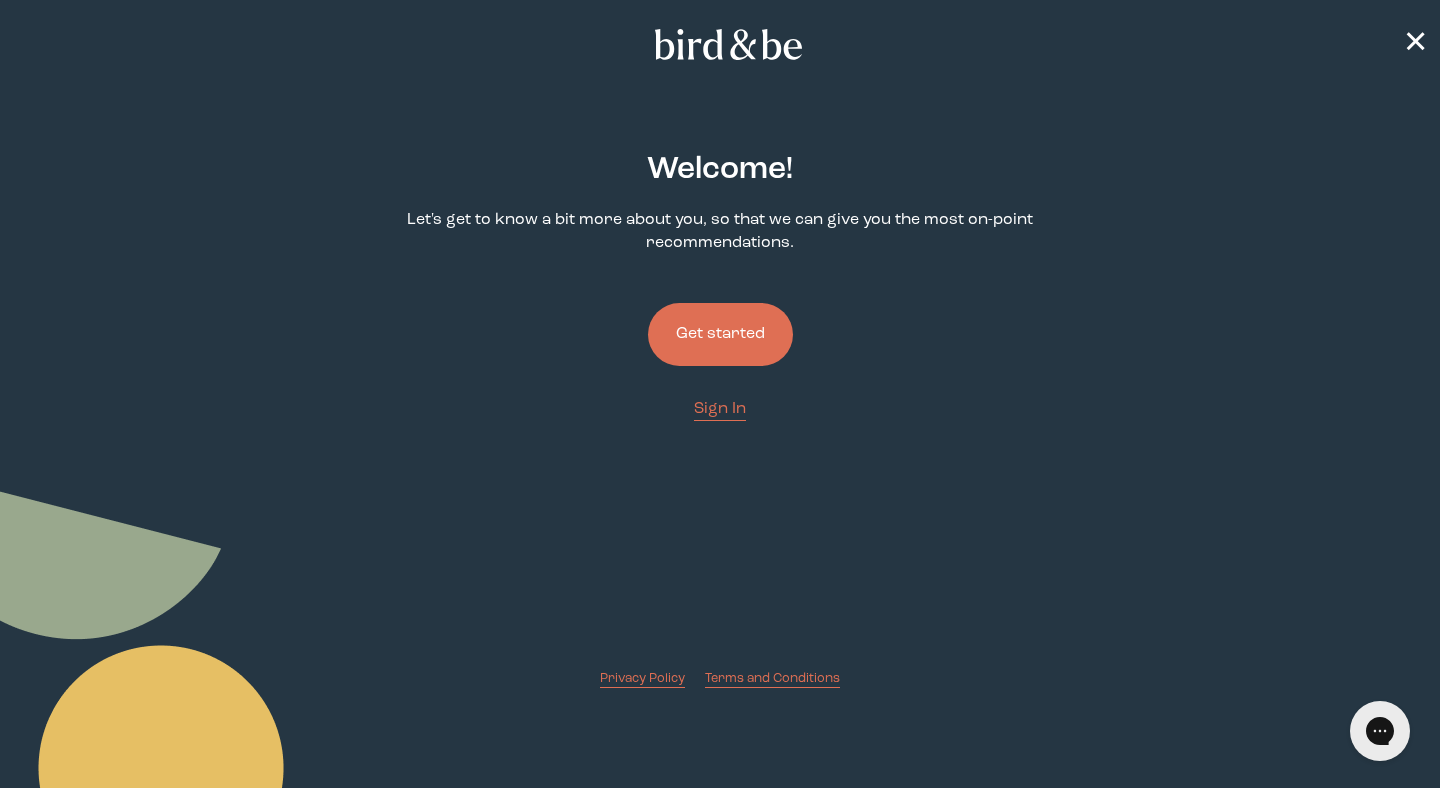click on "Get started" at bounding box center (720, 334) 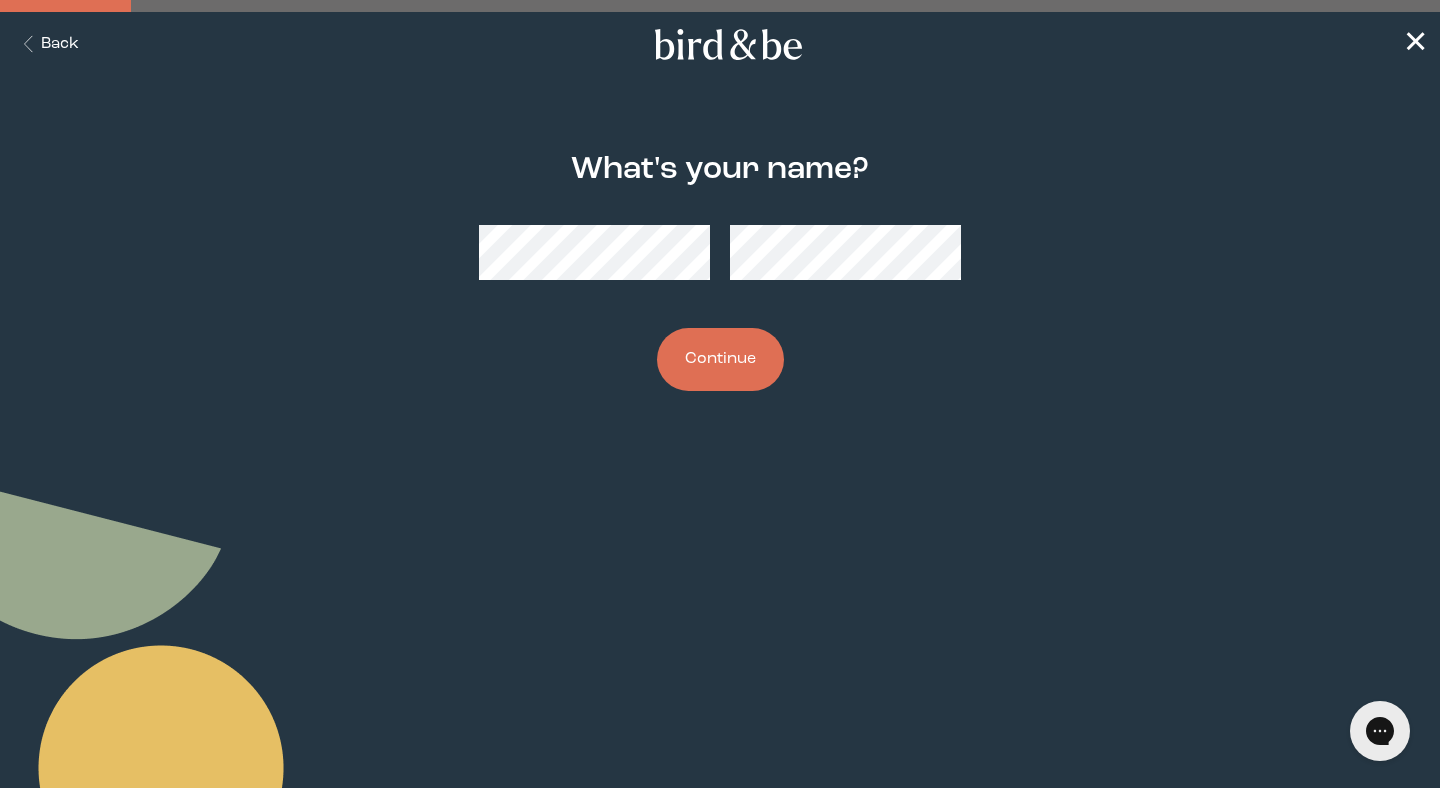click on "Continue" at bounding box center [720, 359] 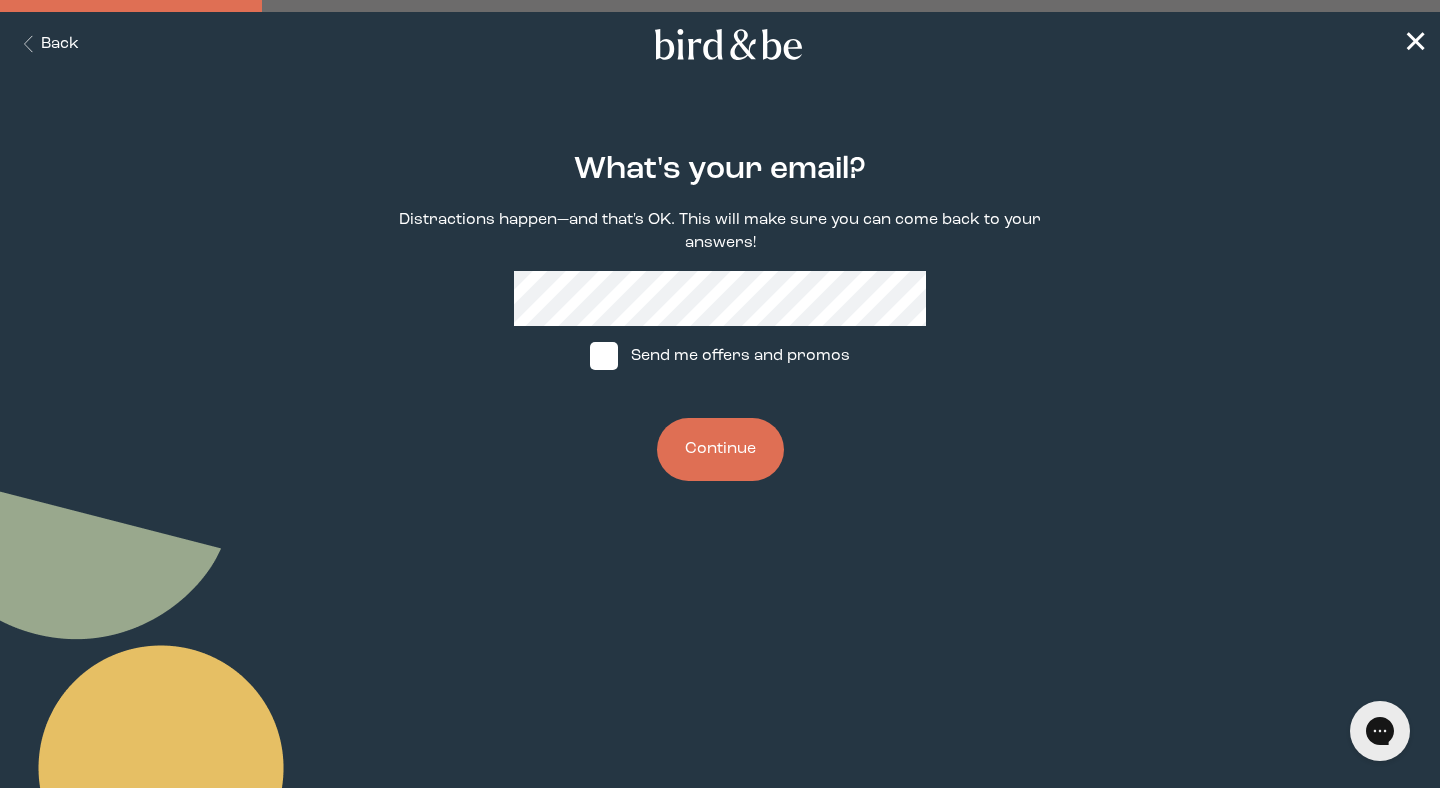 click on "Continue" at bounding box center (720, 449) 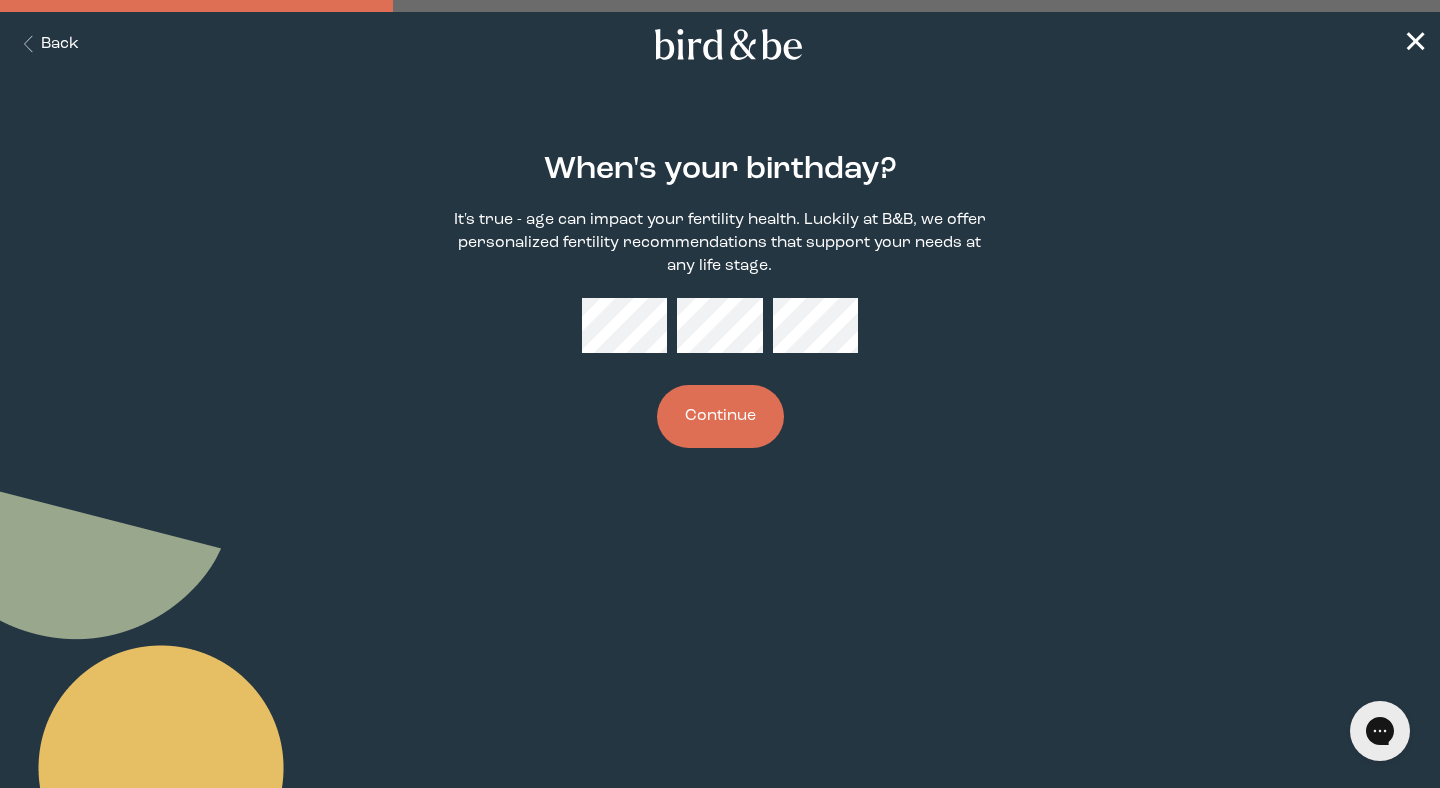 click on "Continue" at bounding box center [720, 416] 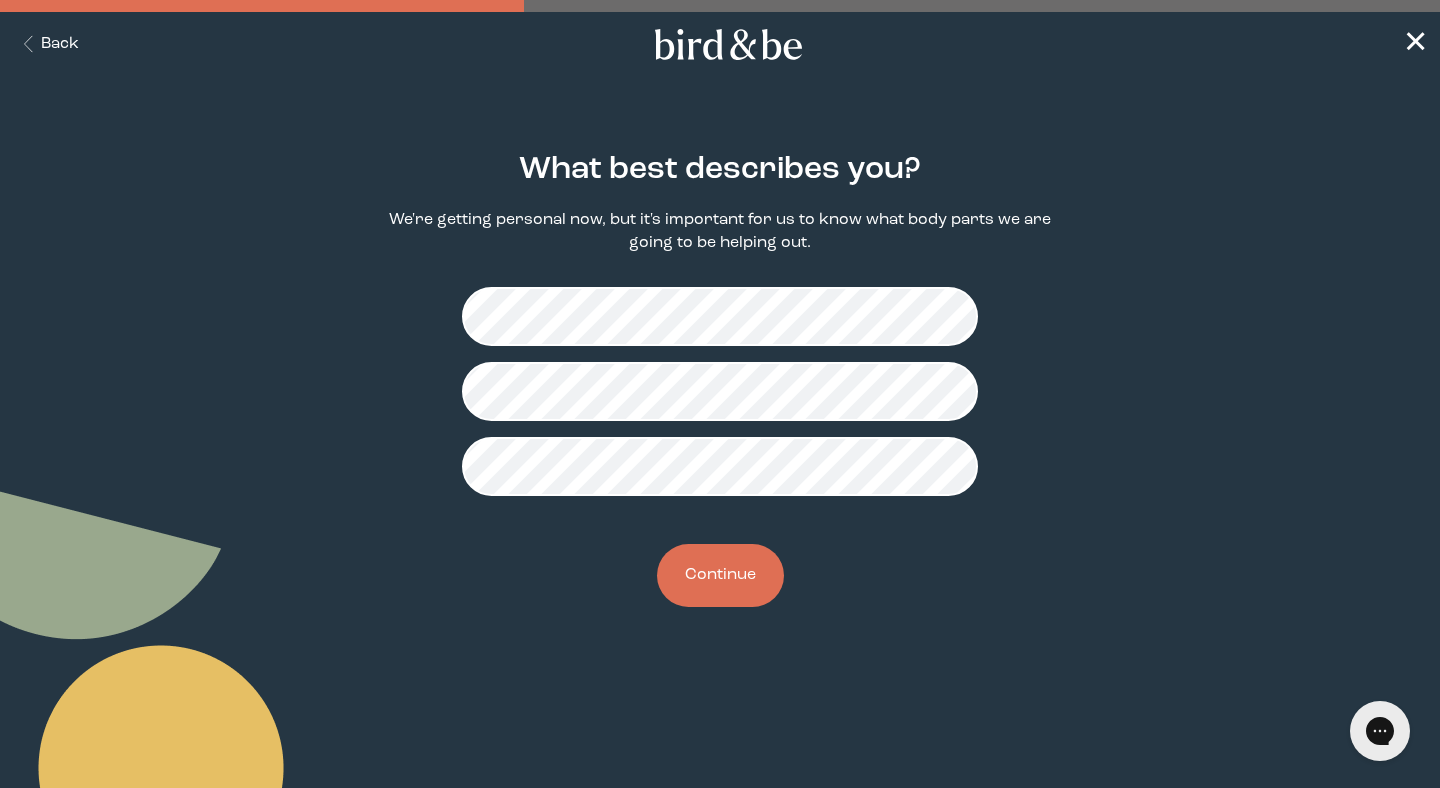 click on "Continue" at bounding box center (720, 575) 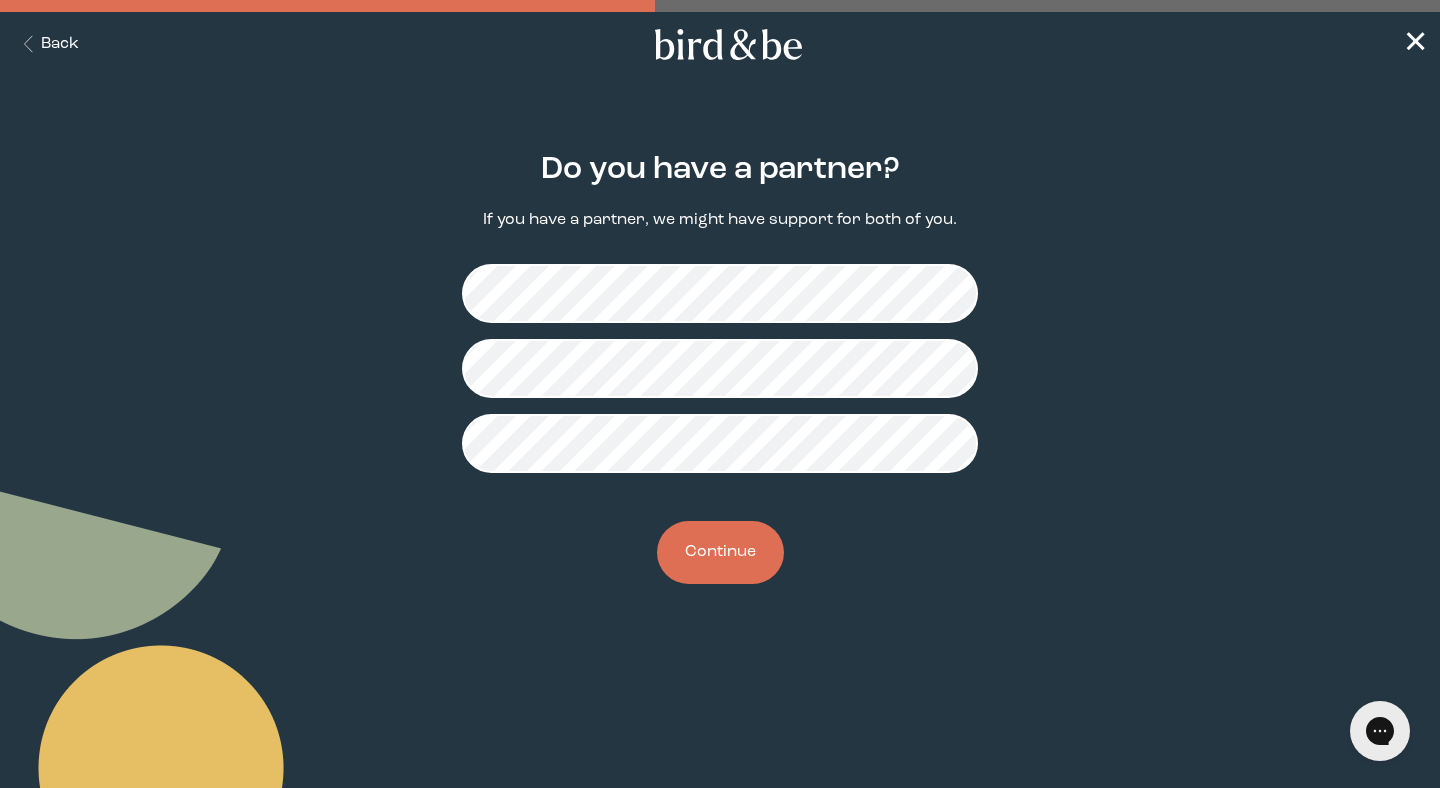 click on "Continue" at bounding box center (720, 552) 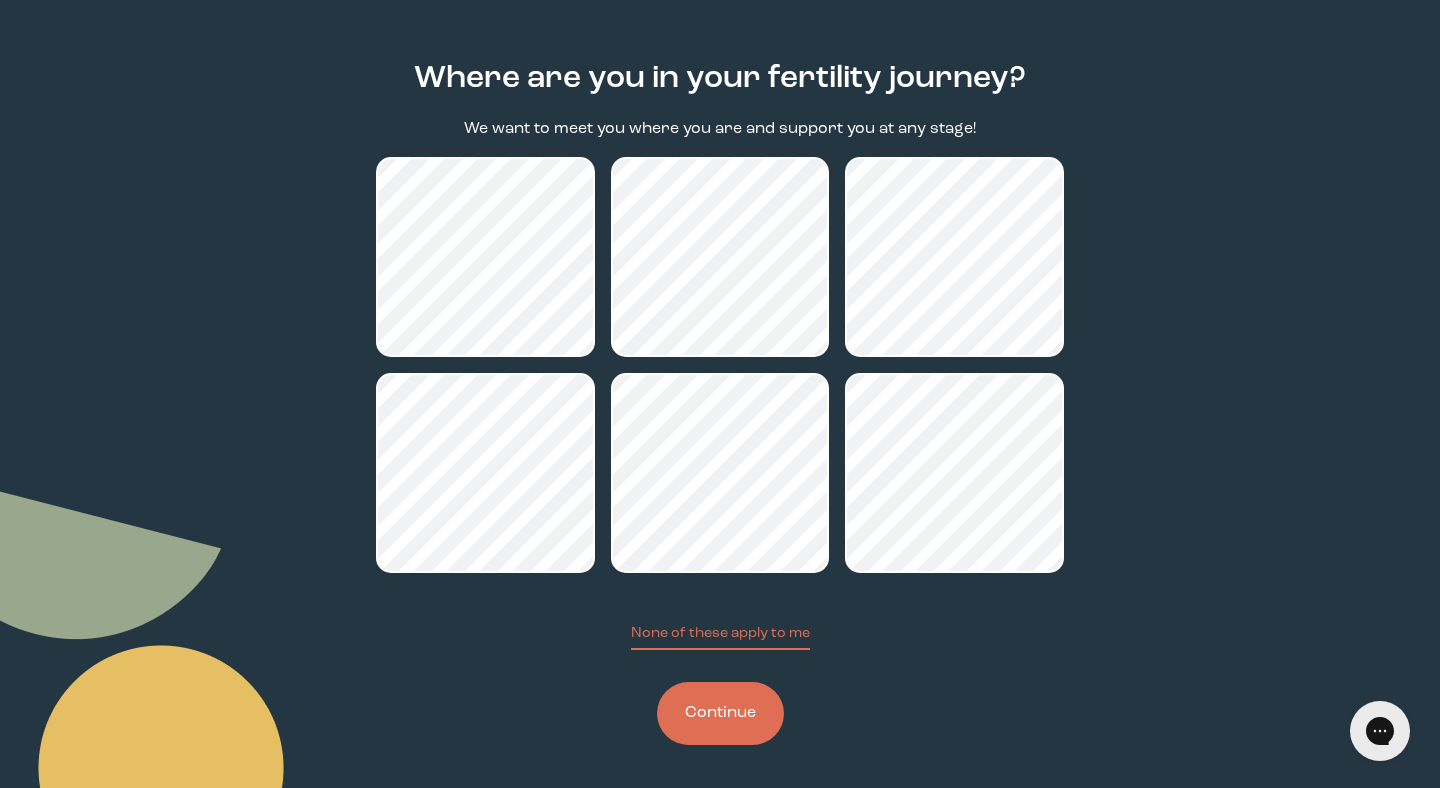 scroll, scrollTop: 97, scrollLeft: 0, axis: vertical 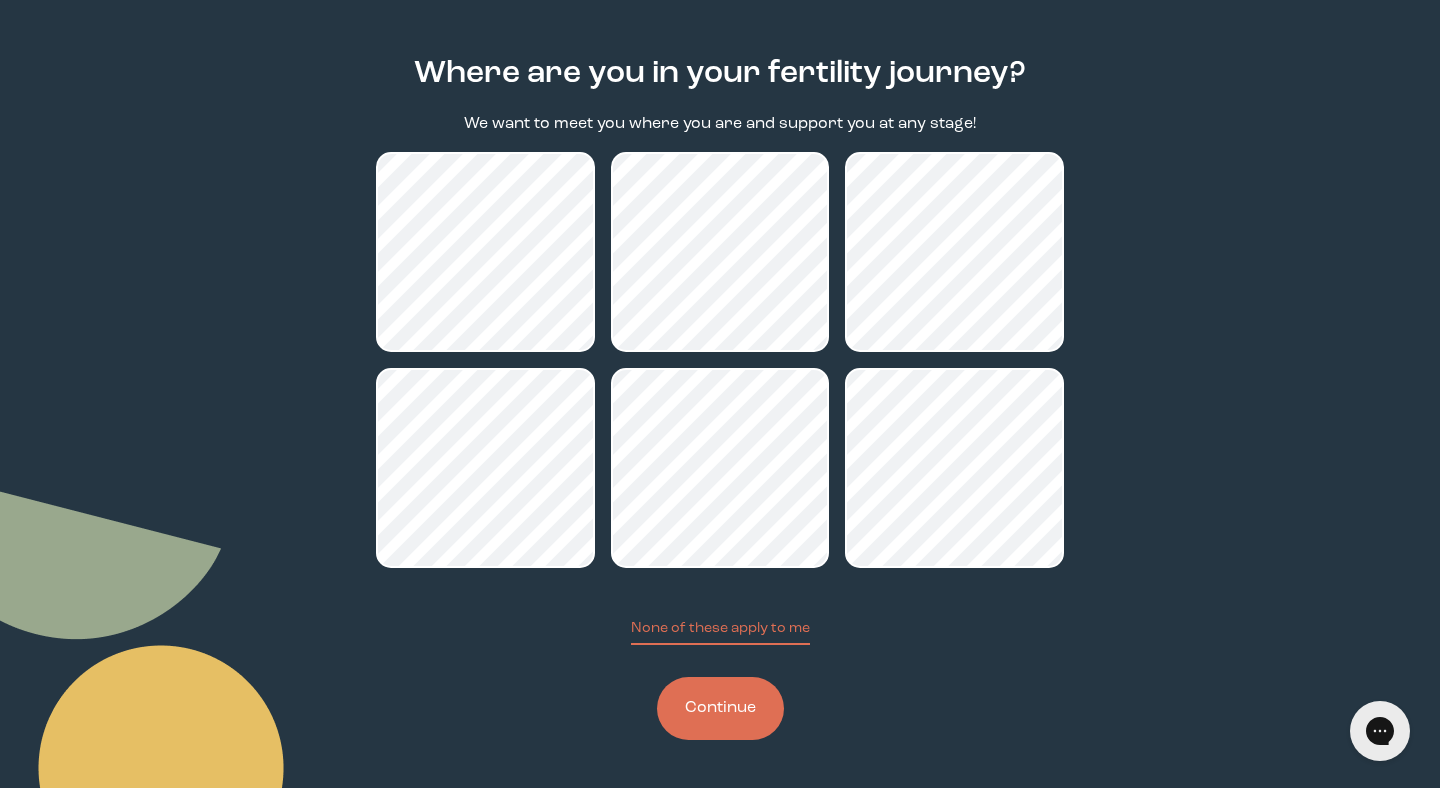 click on "Continue" at bounding box center [720, 708] 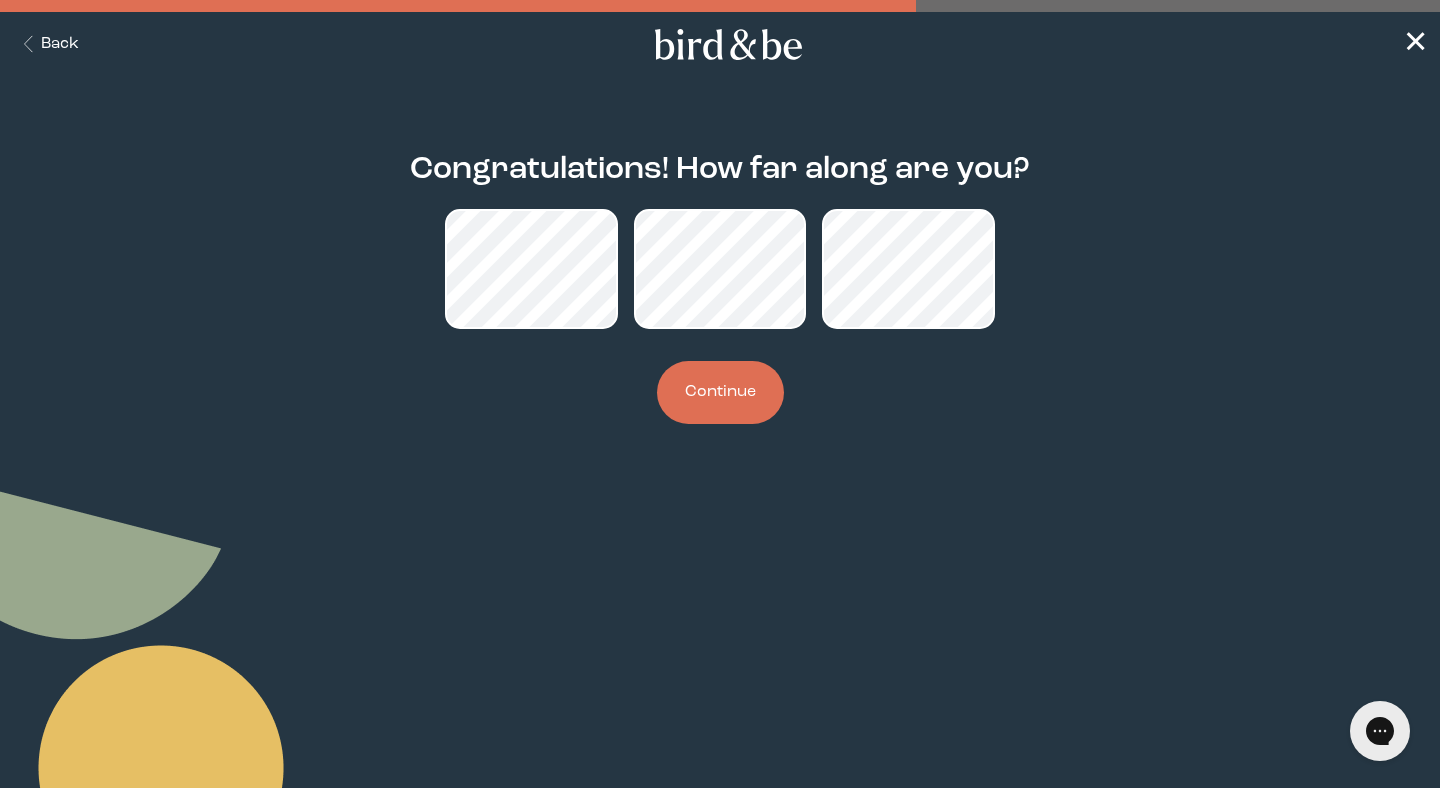 click on "Continue" at bounding box center (720, 392) 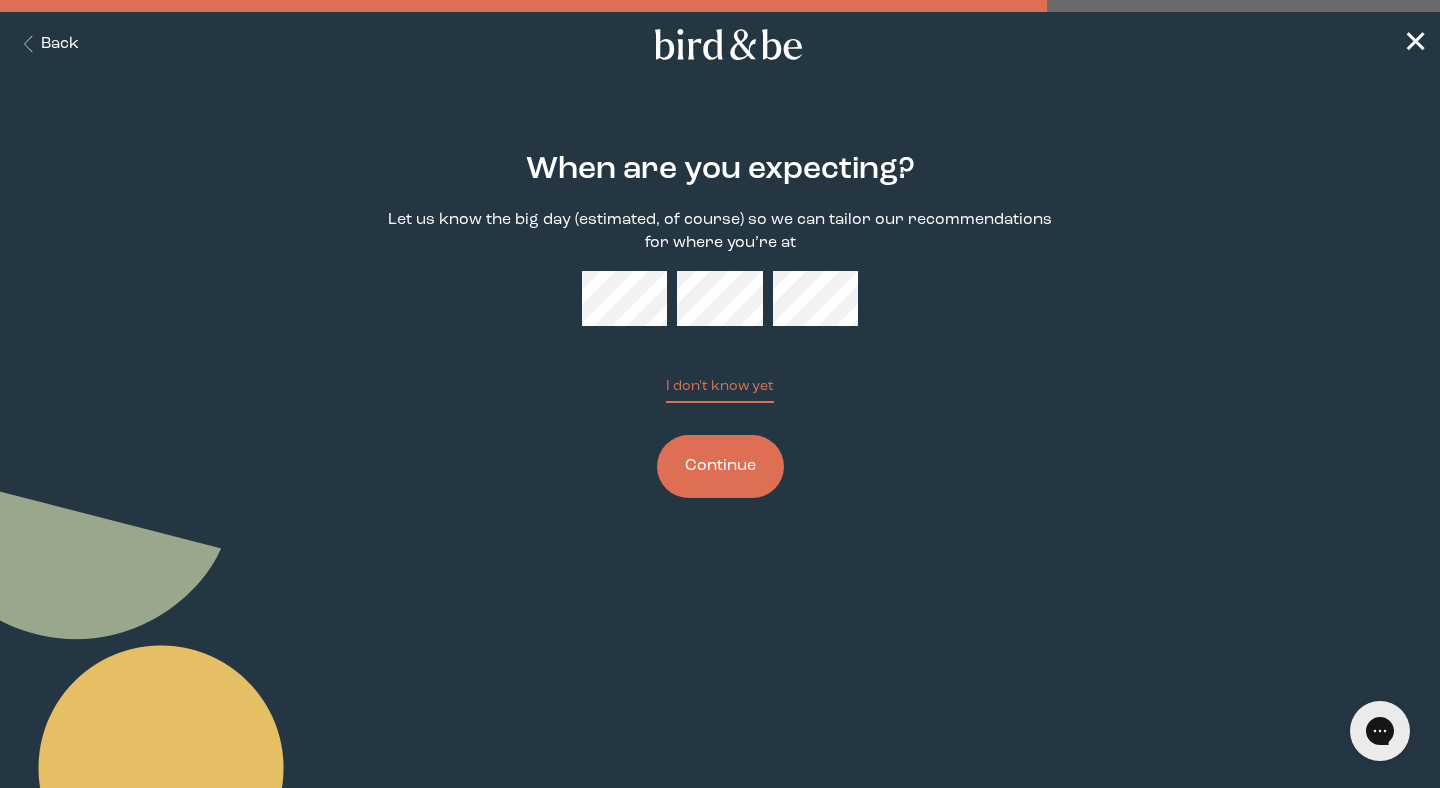 click on "Continue" at bounding box center [720, 466] 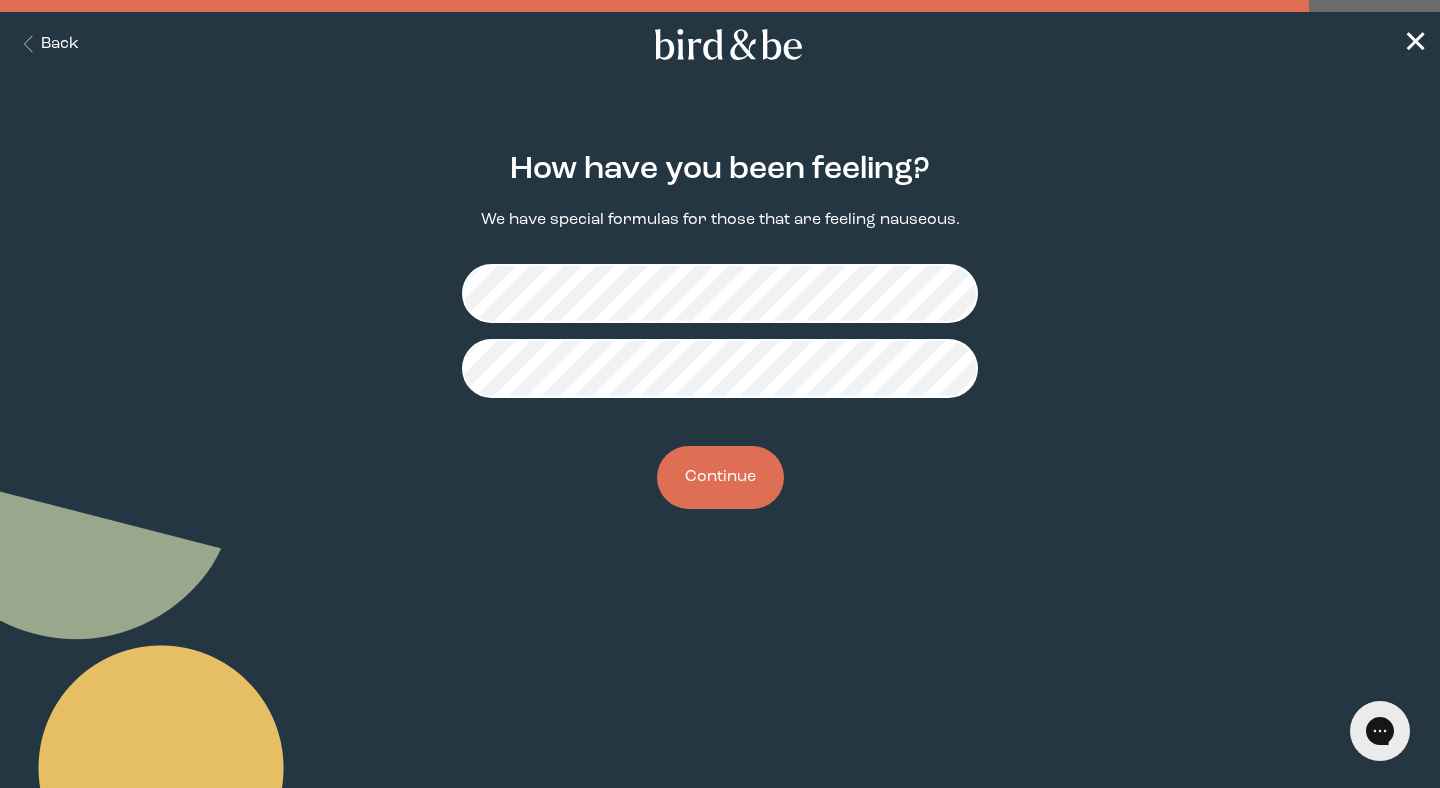click on "Continue" at bounding box center [720, 477] 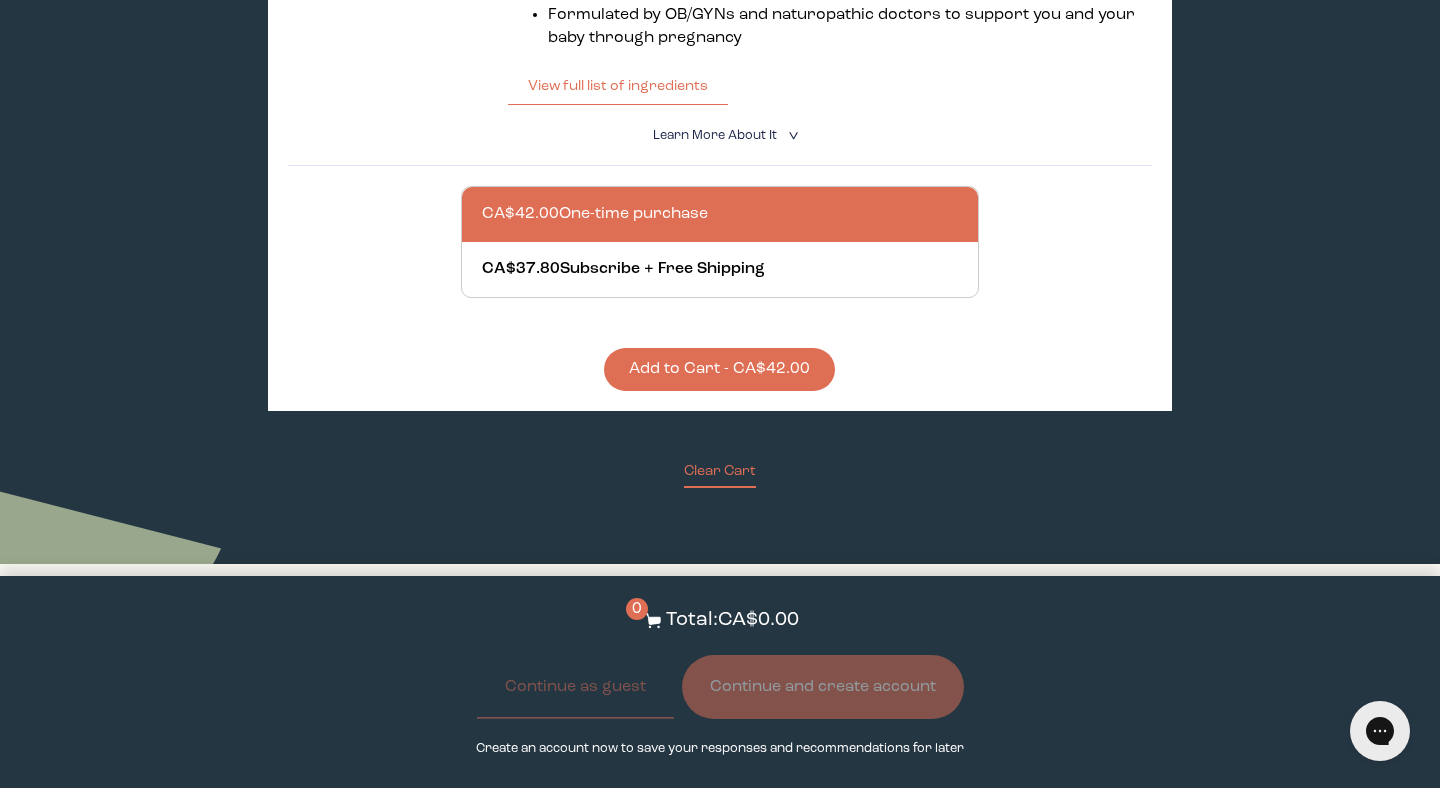 scroll, scrollTop: 1614, scrollLeft: 0, axis: vertical 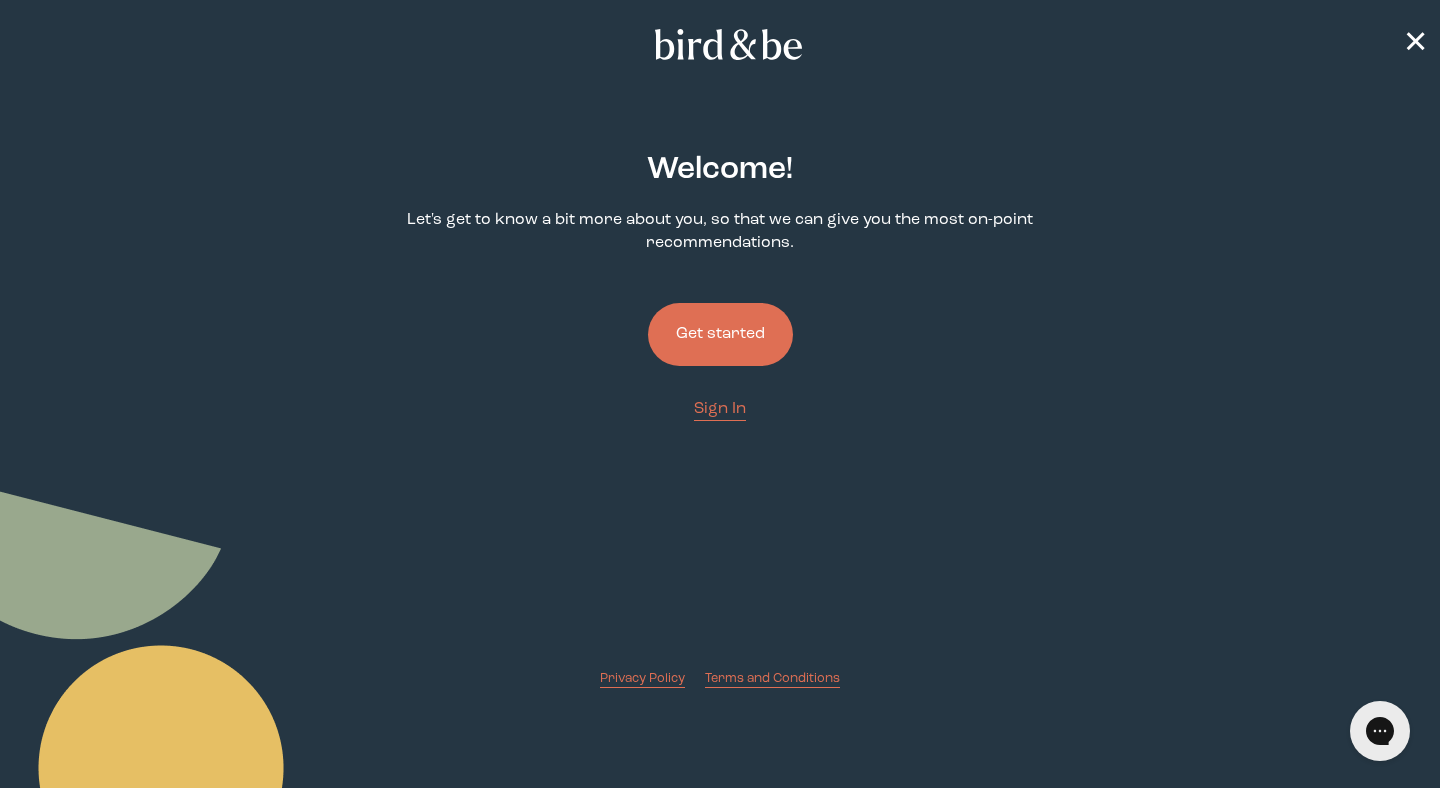 click on "Get started" at bounding box center (720, 334) 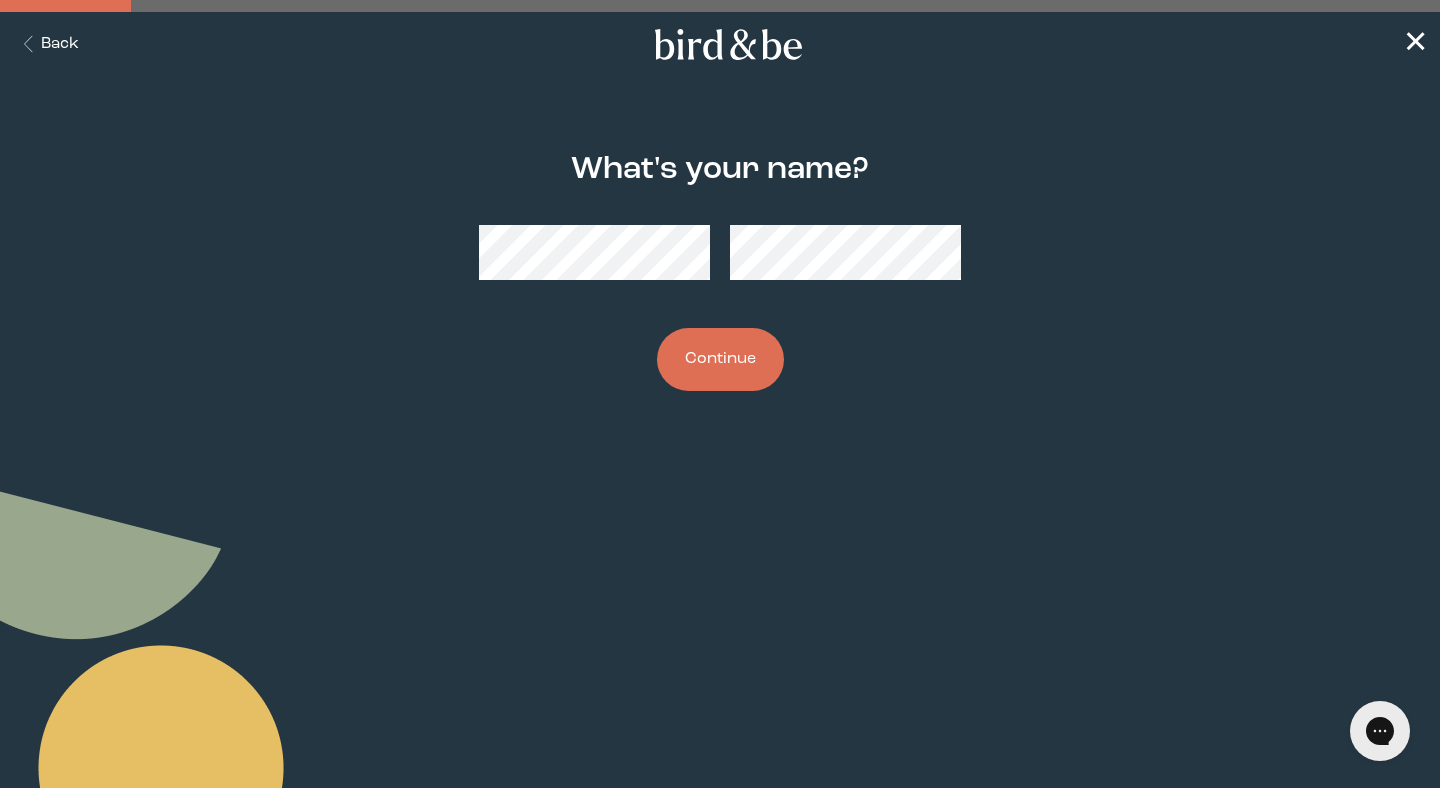 click on "Continue" at bounding box center [720, 359] 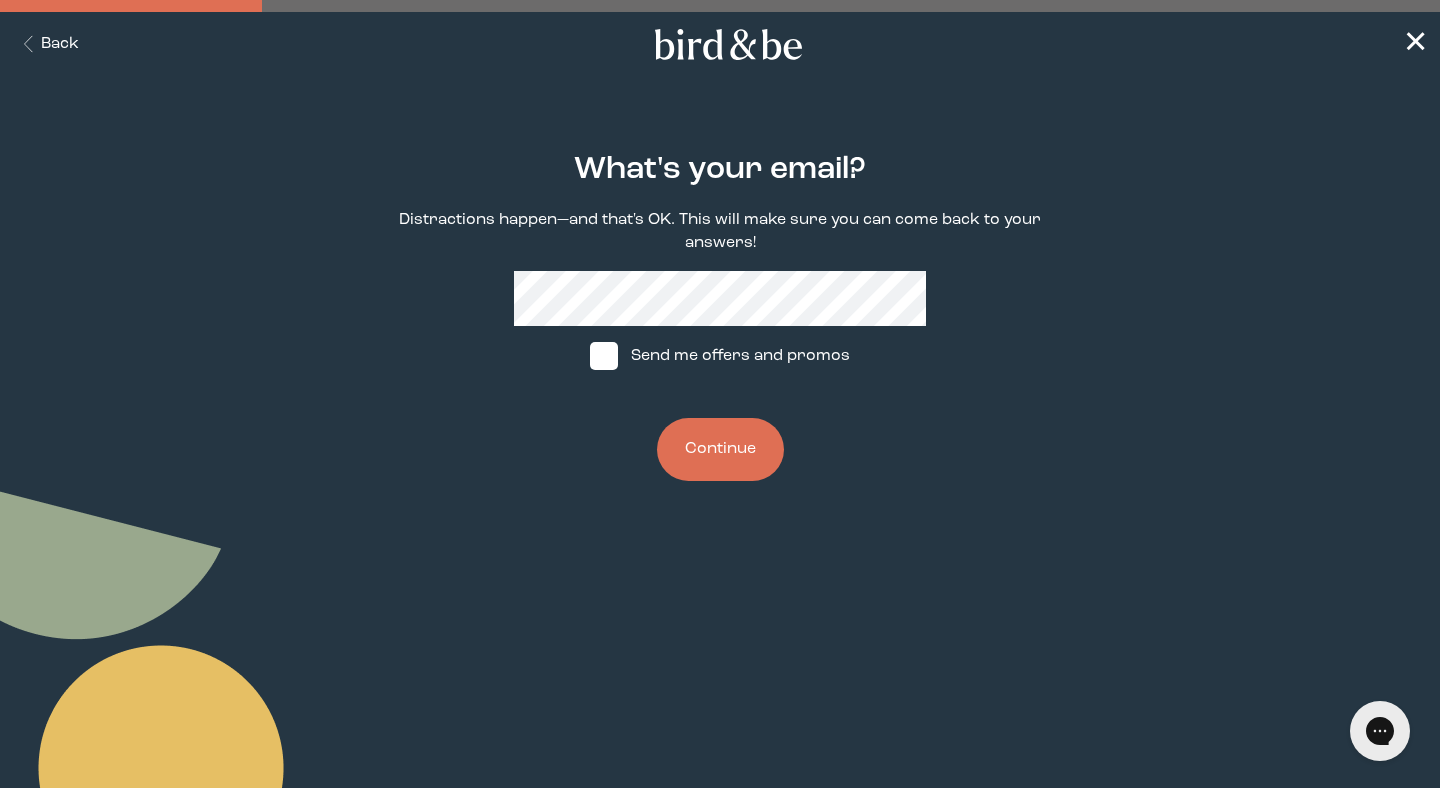 click on "Continue" at bounding box center [720, 449] 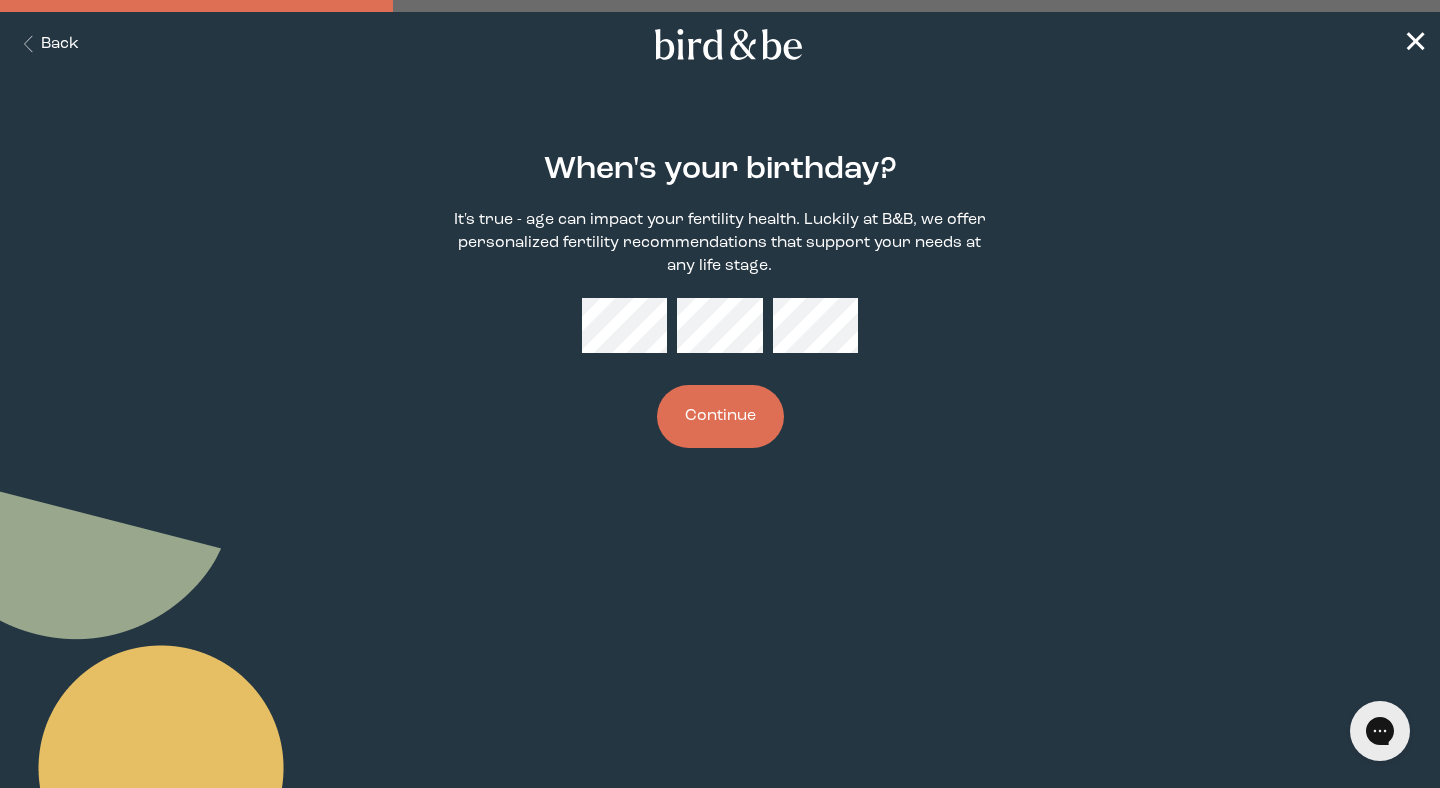 click on "Continue" at bounding box center (720, 416) 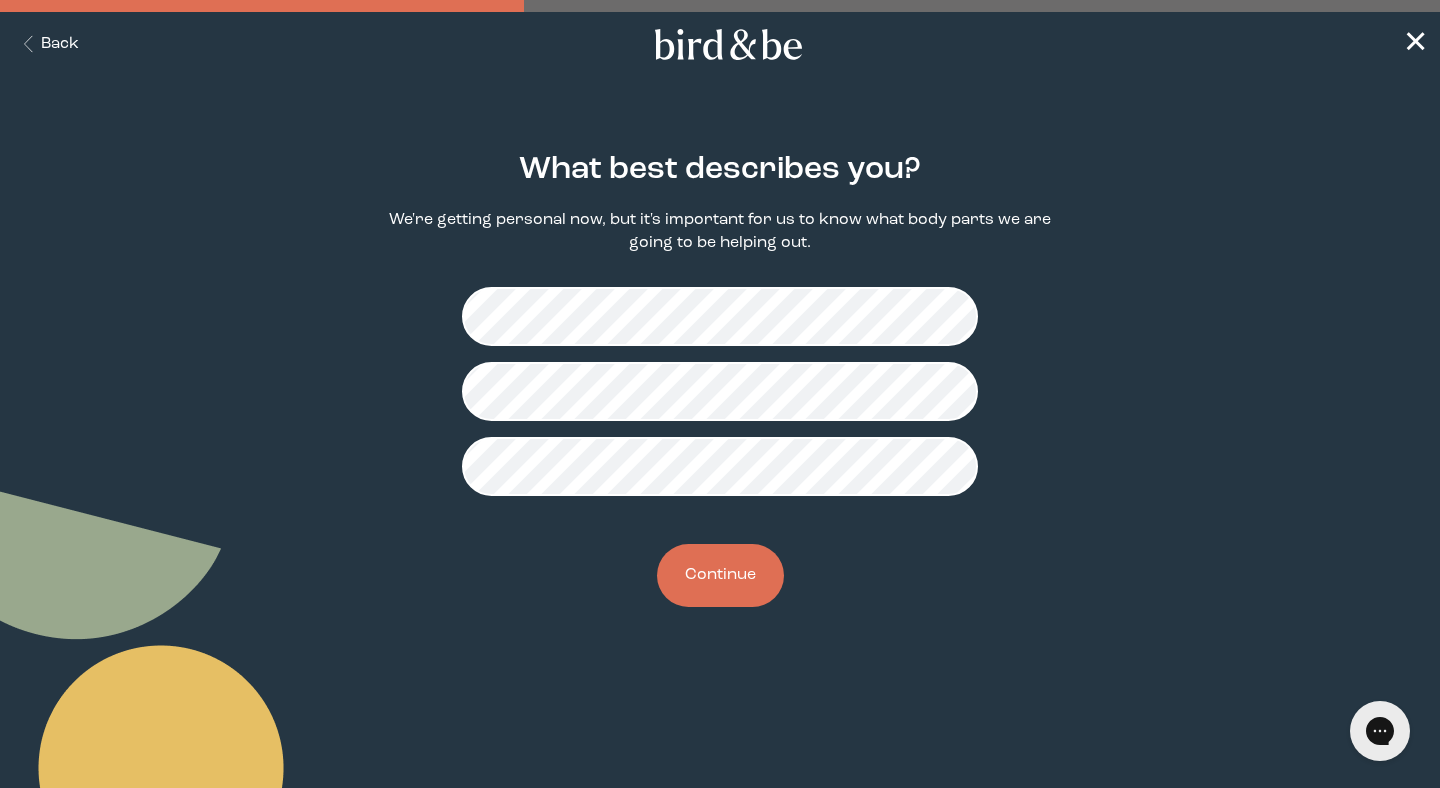 click on "Continue" at bounding box center (720, 575) 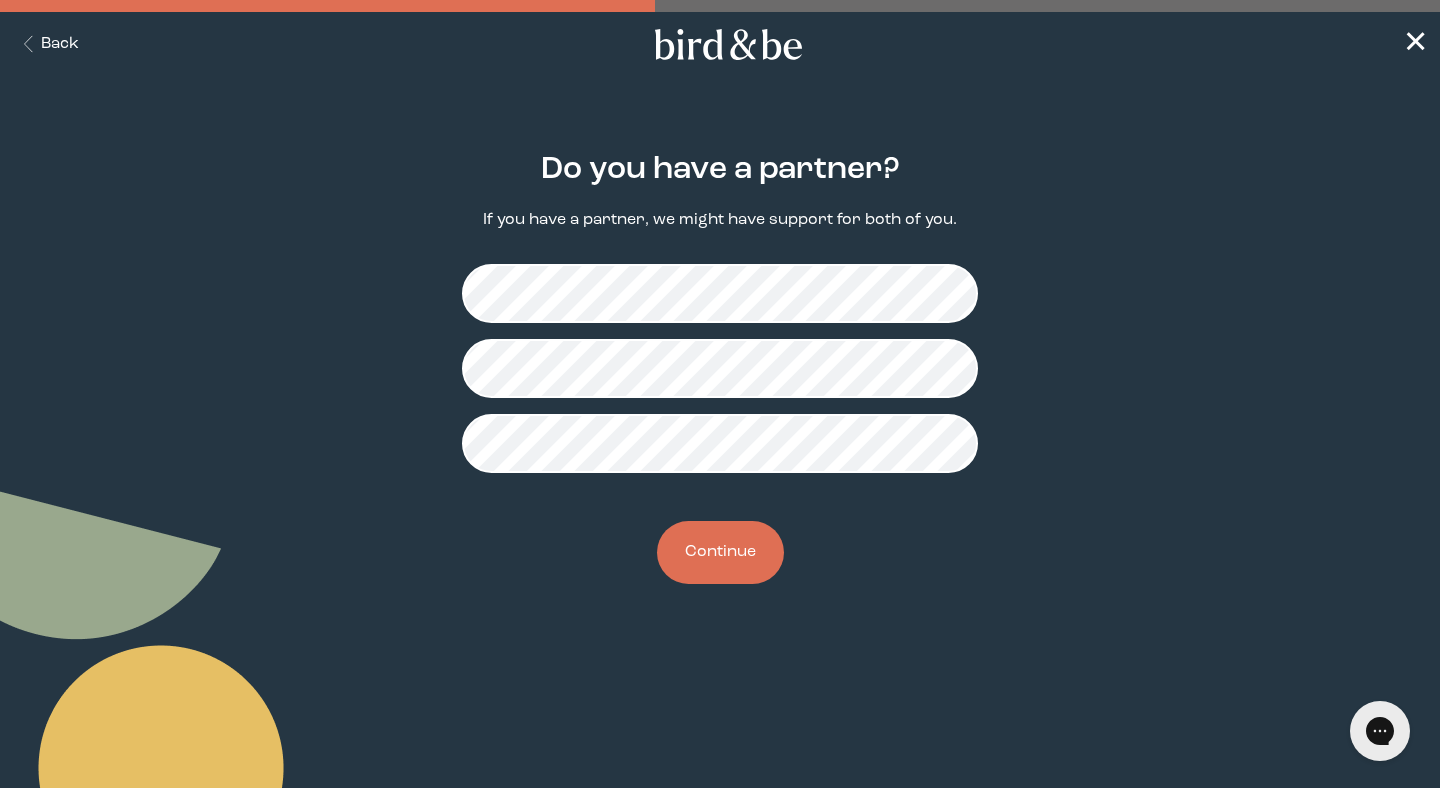 click on "Continue" at bounding box center [720, 552] 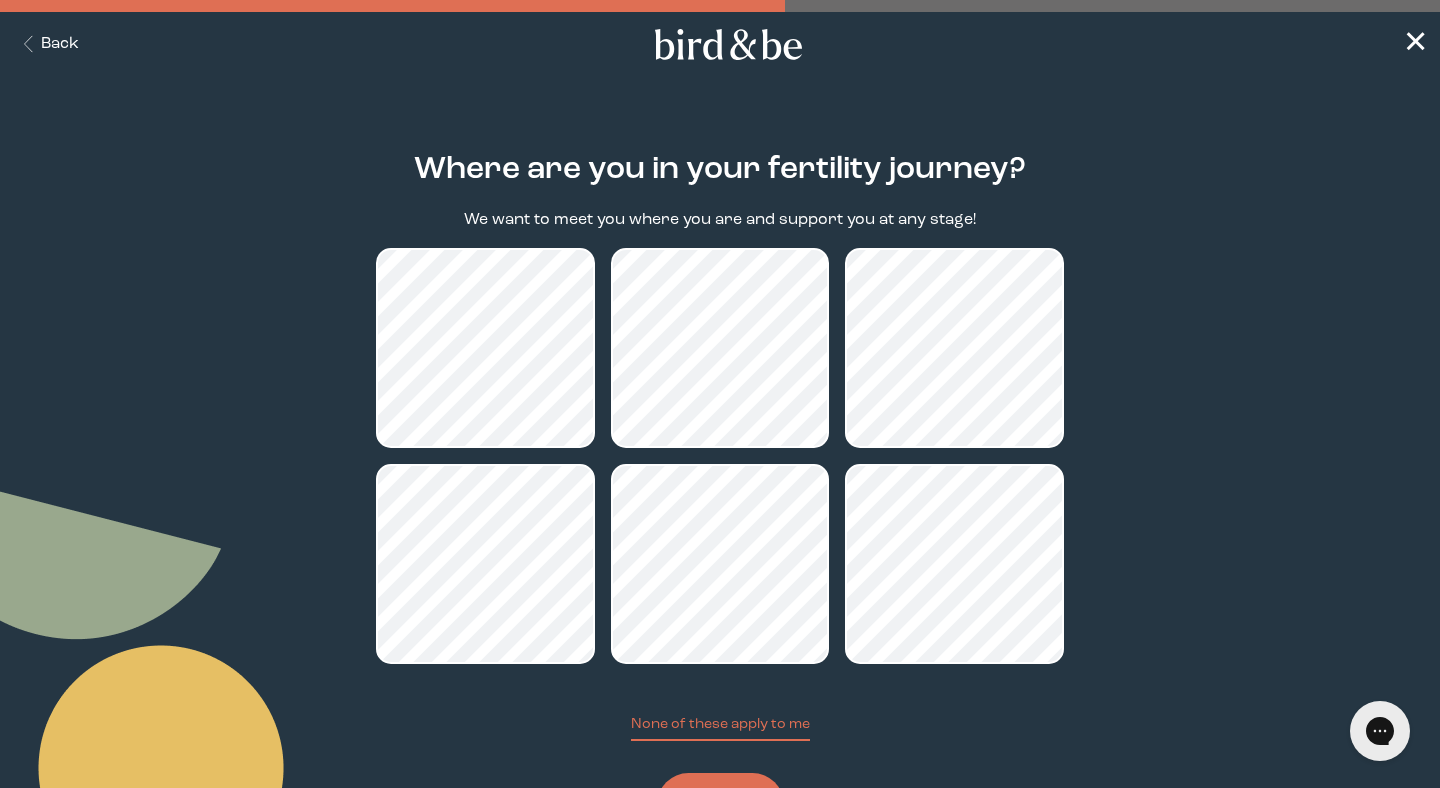 scroll, scrollTop: 97, scrollLeft: 0, axis: vertical 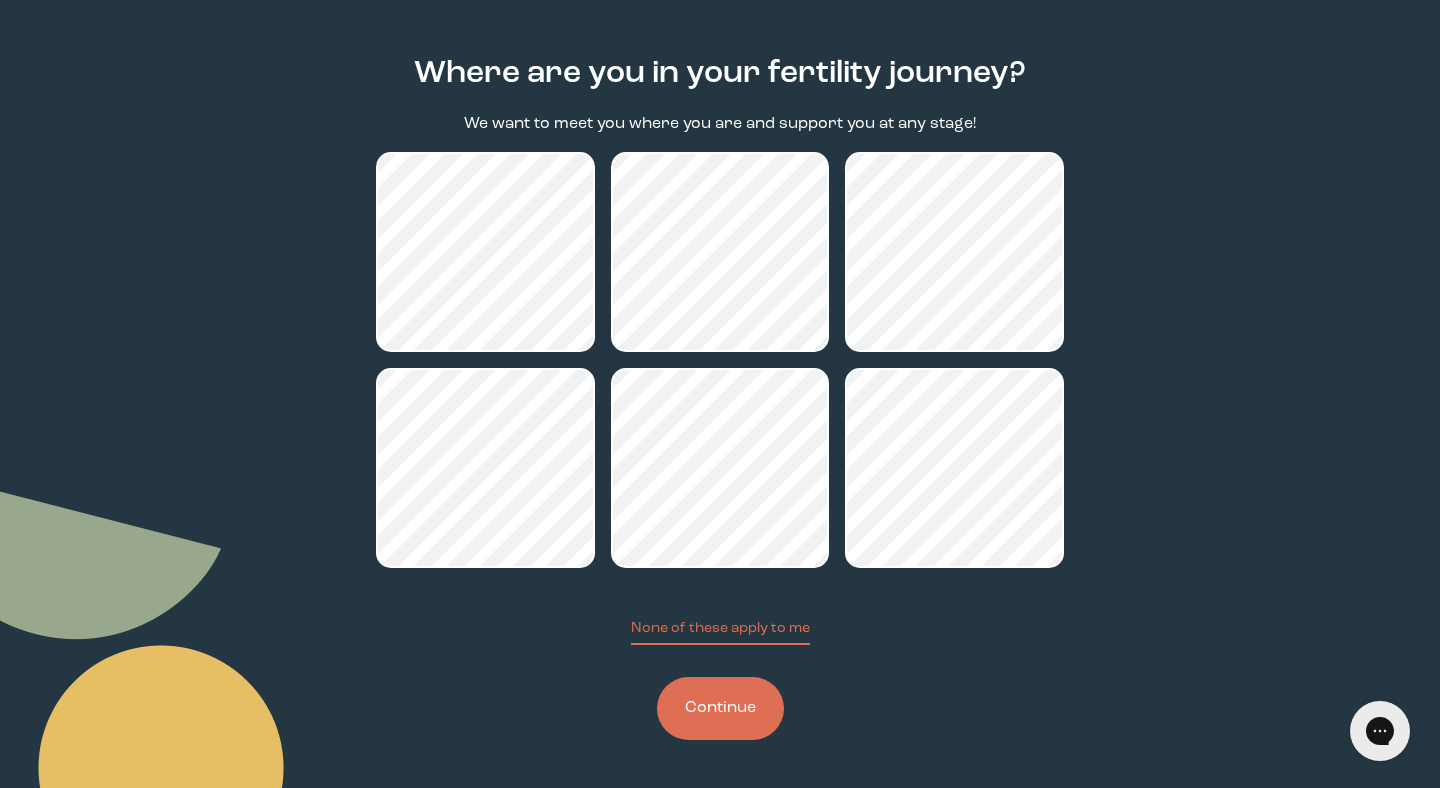 click on "Continue" at bounding box center [720, 708] 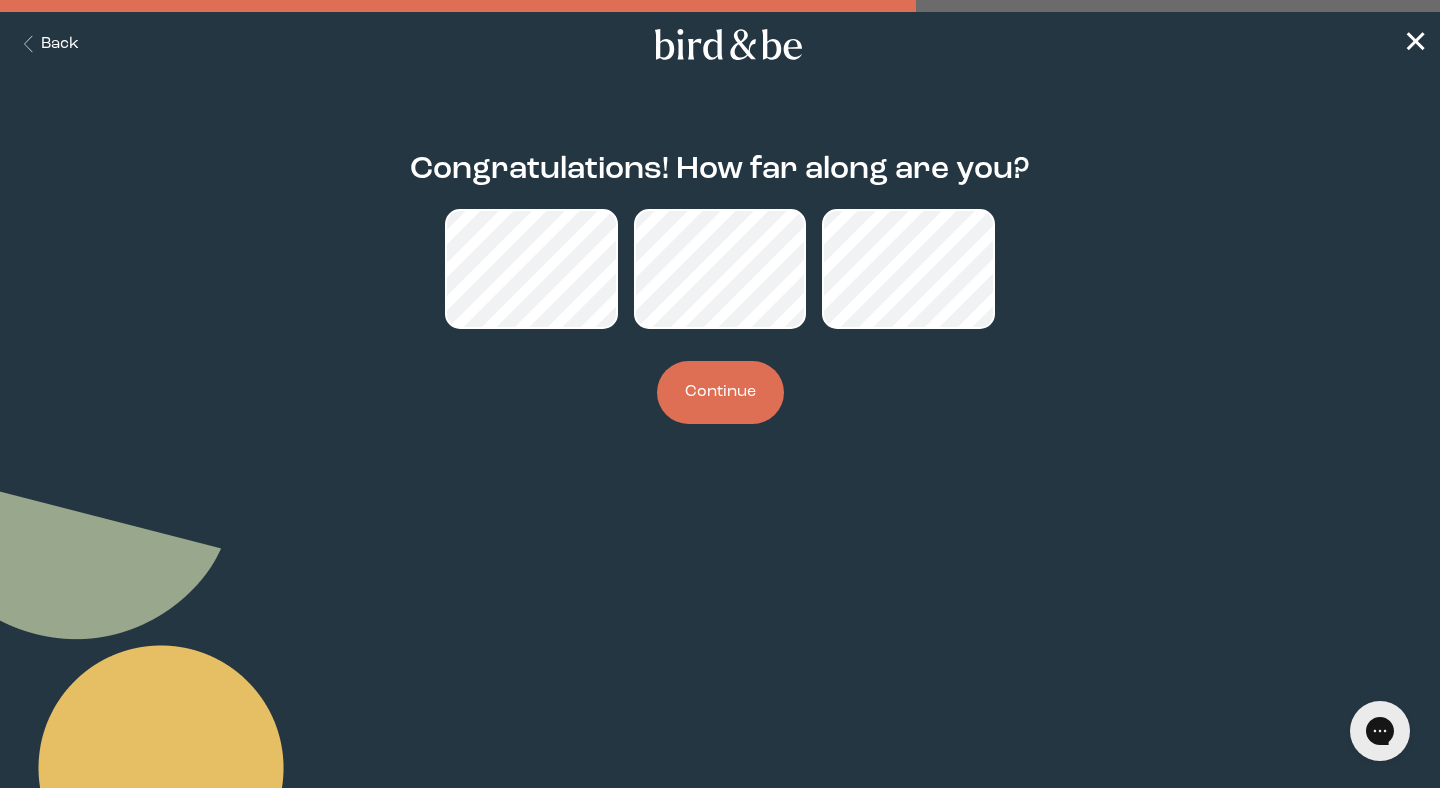 click on "Continue" at bounding box center (720, 392) 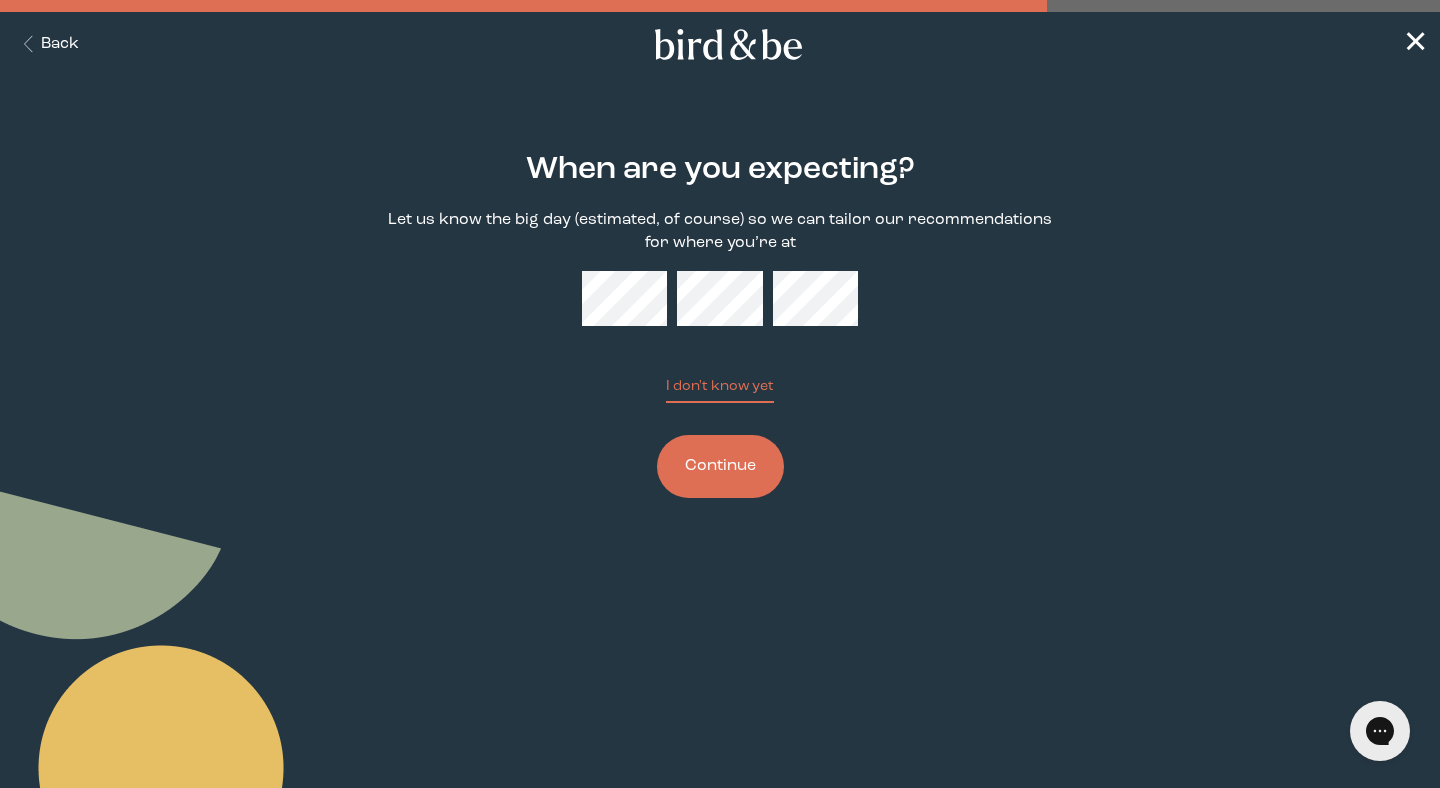 click on "Continue" at bounding box center [720, 466] 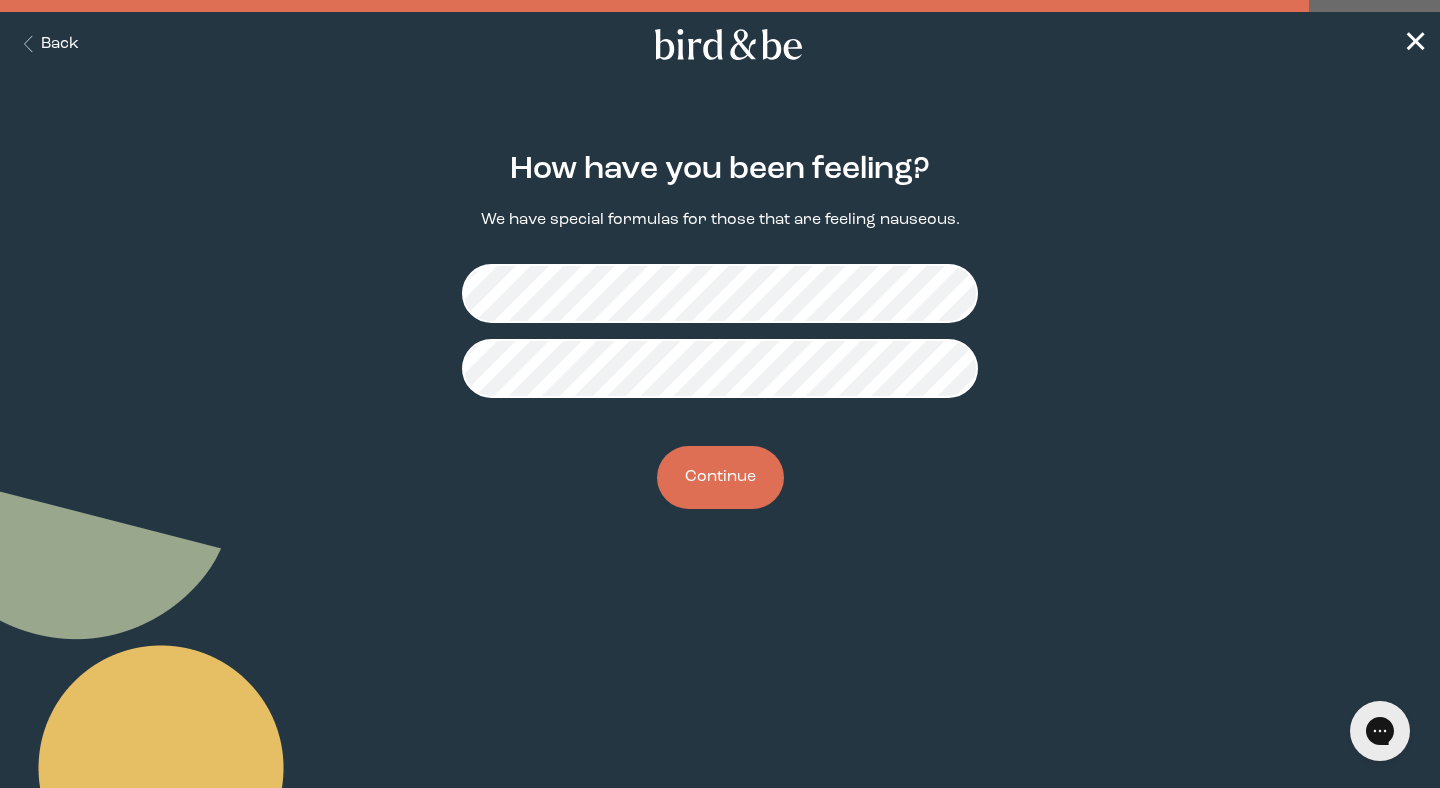 click on "Continue" at bounding box center (720, 477) 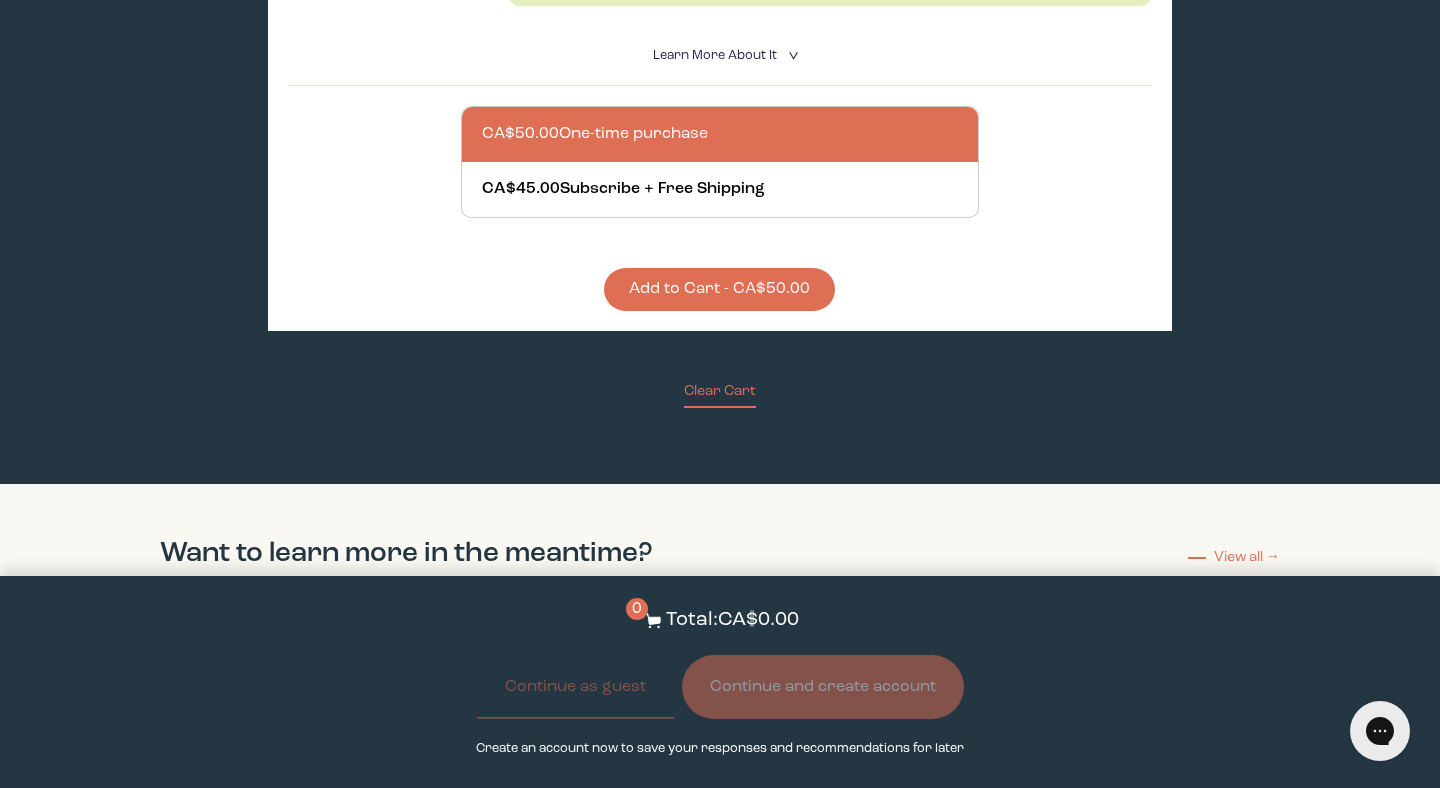scroll, scrollTop: 1349, scrollLeft: 0, axis: vertical 